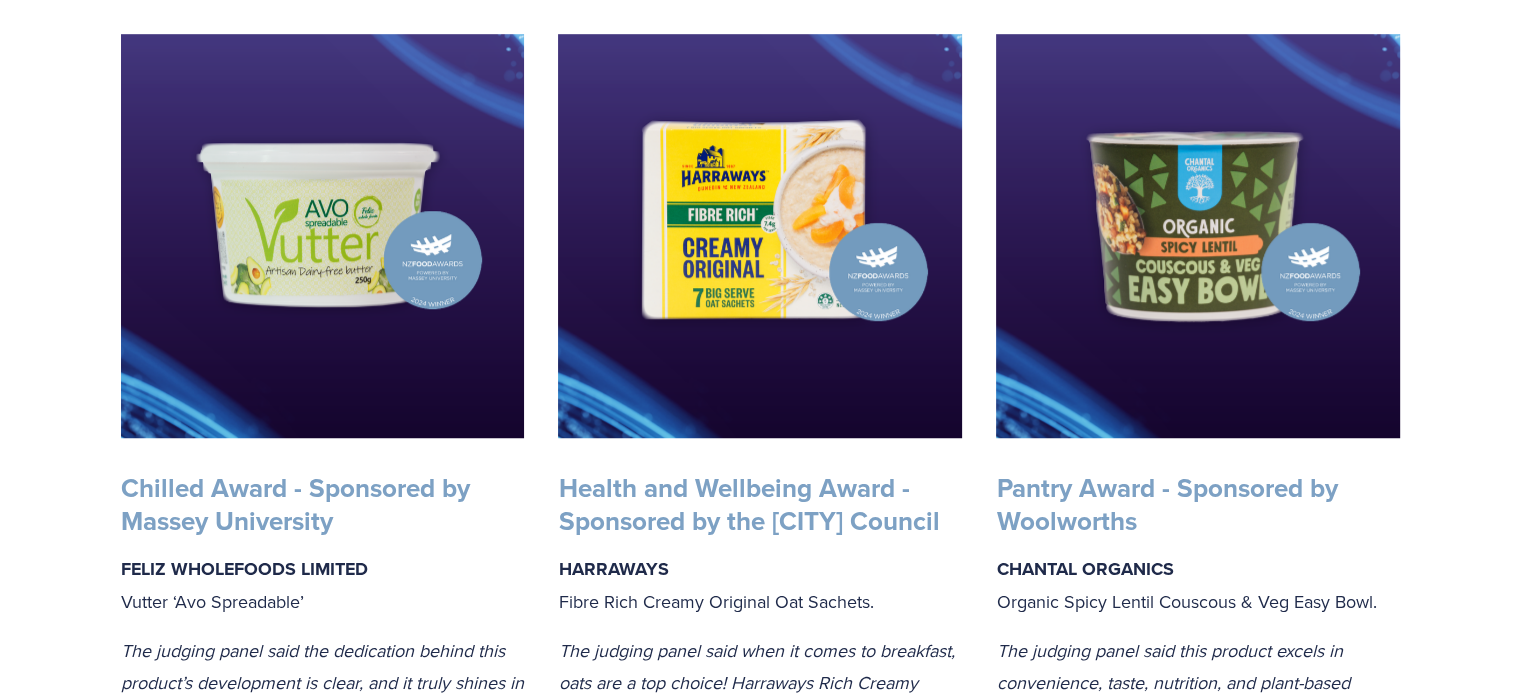 scroll, scrollTop: 0, scrollLeft: 0, axis: both 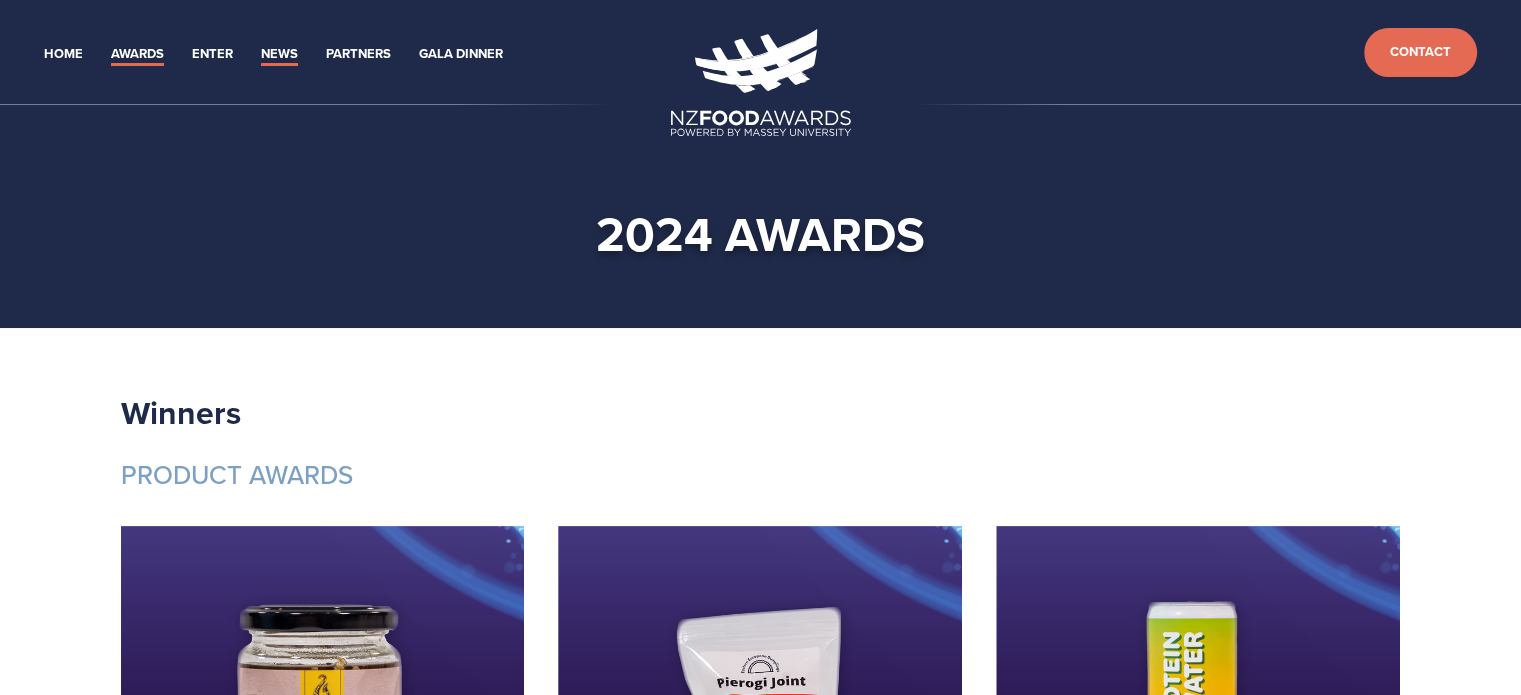 click on "News" at bounding box center [279, 54] 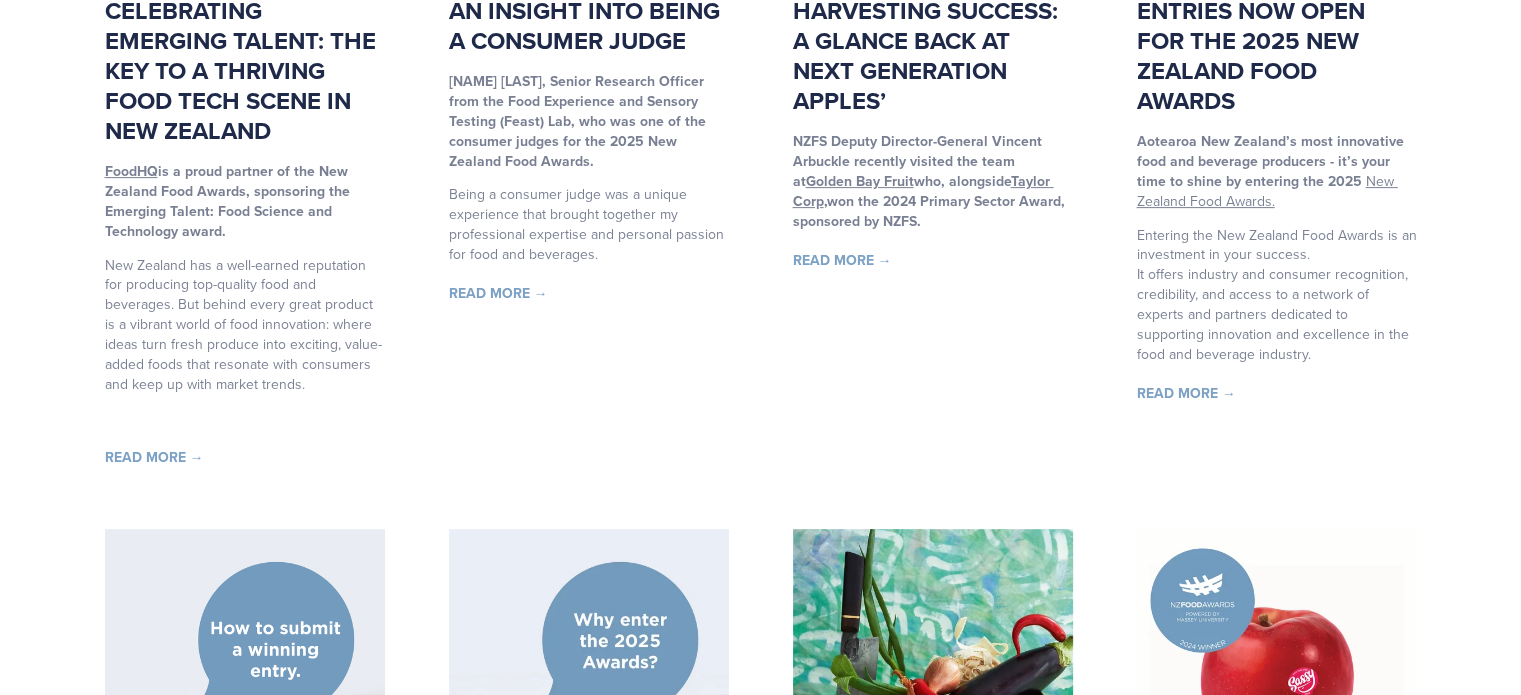 scroll, scrollTop: 800, scrollLeft: 0, axis: vertical 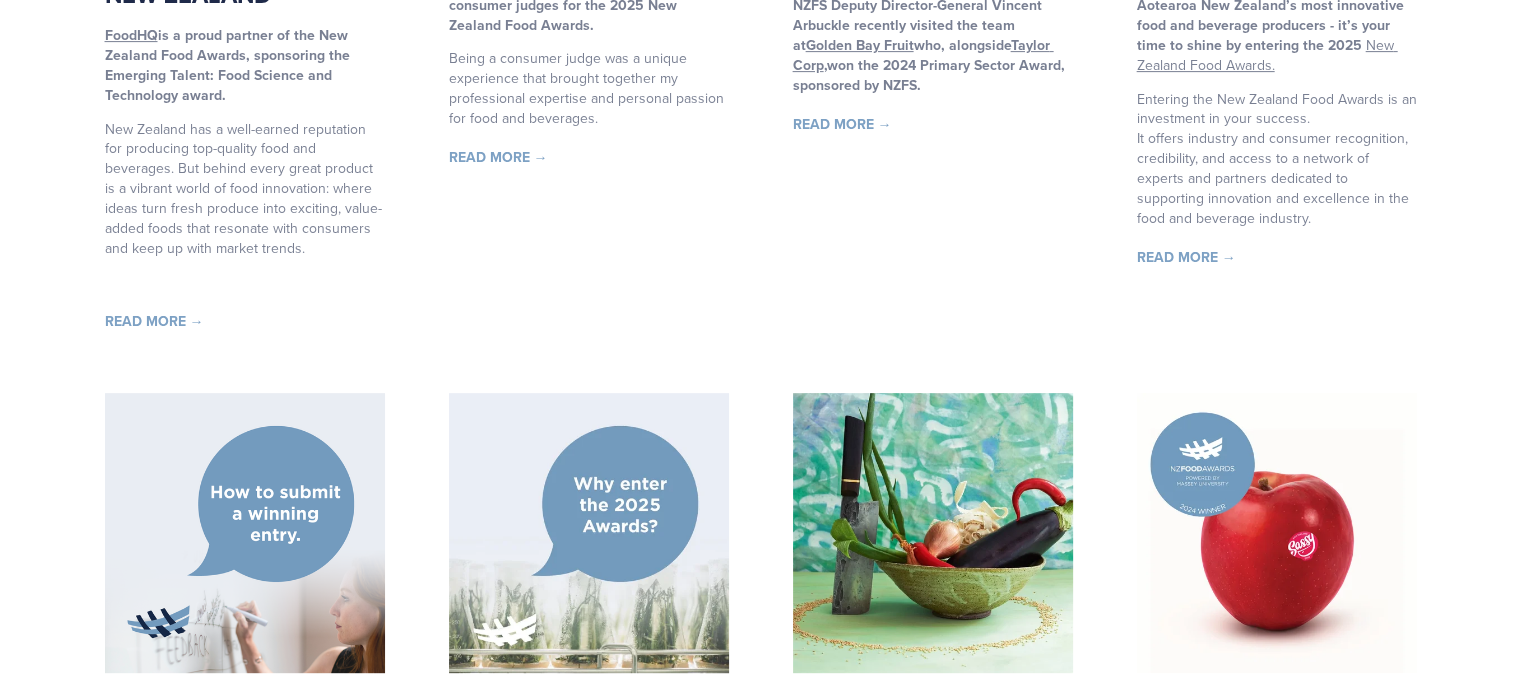 click on "Entering the New Zealand Food Awards is an investment in your success. It offers industry and consumer recognition, credibility, and access to a network of experts and partners dedicated to supporting innovation and excellence in the food and beverage industry." at bounding box center [1277, 159] 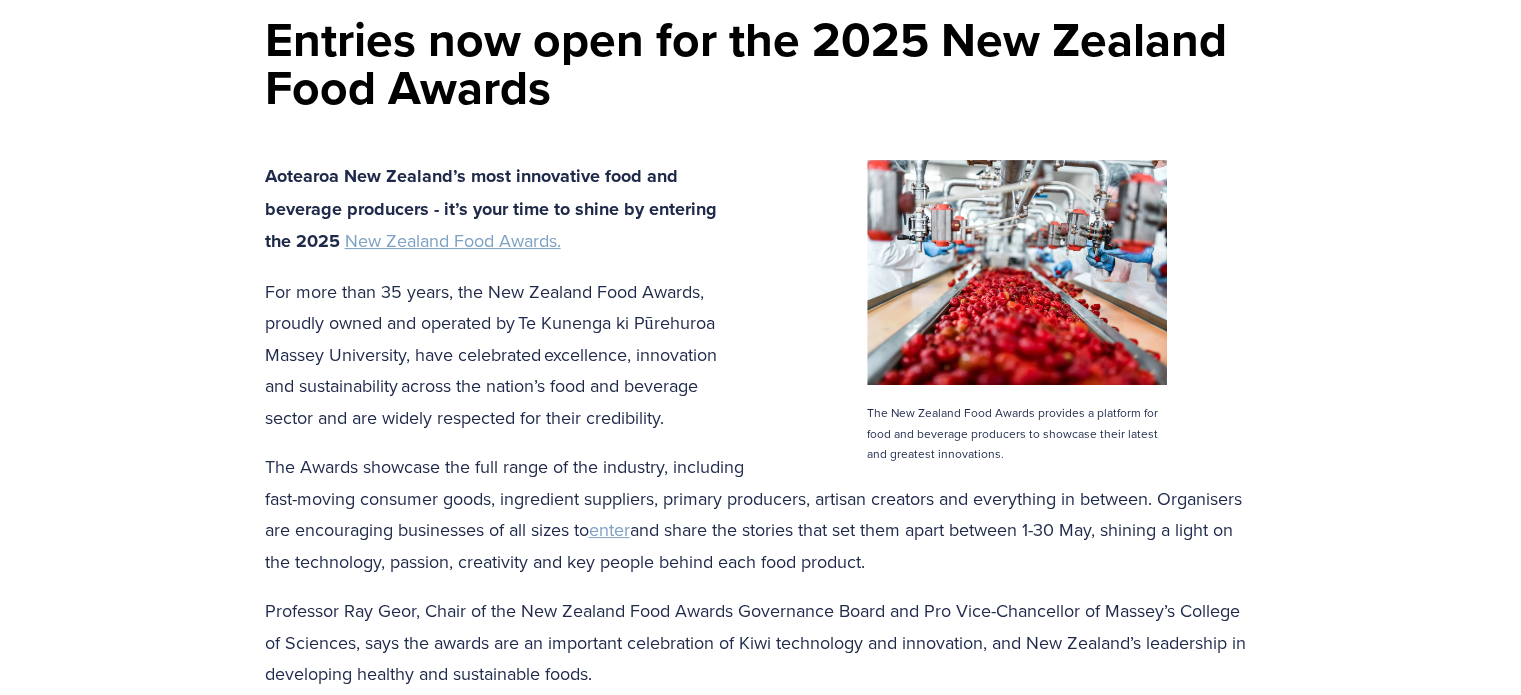 scroll, scrollTop: 0, scrollLeft: 0, axis: both 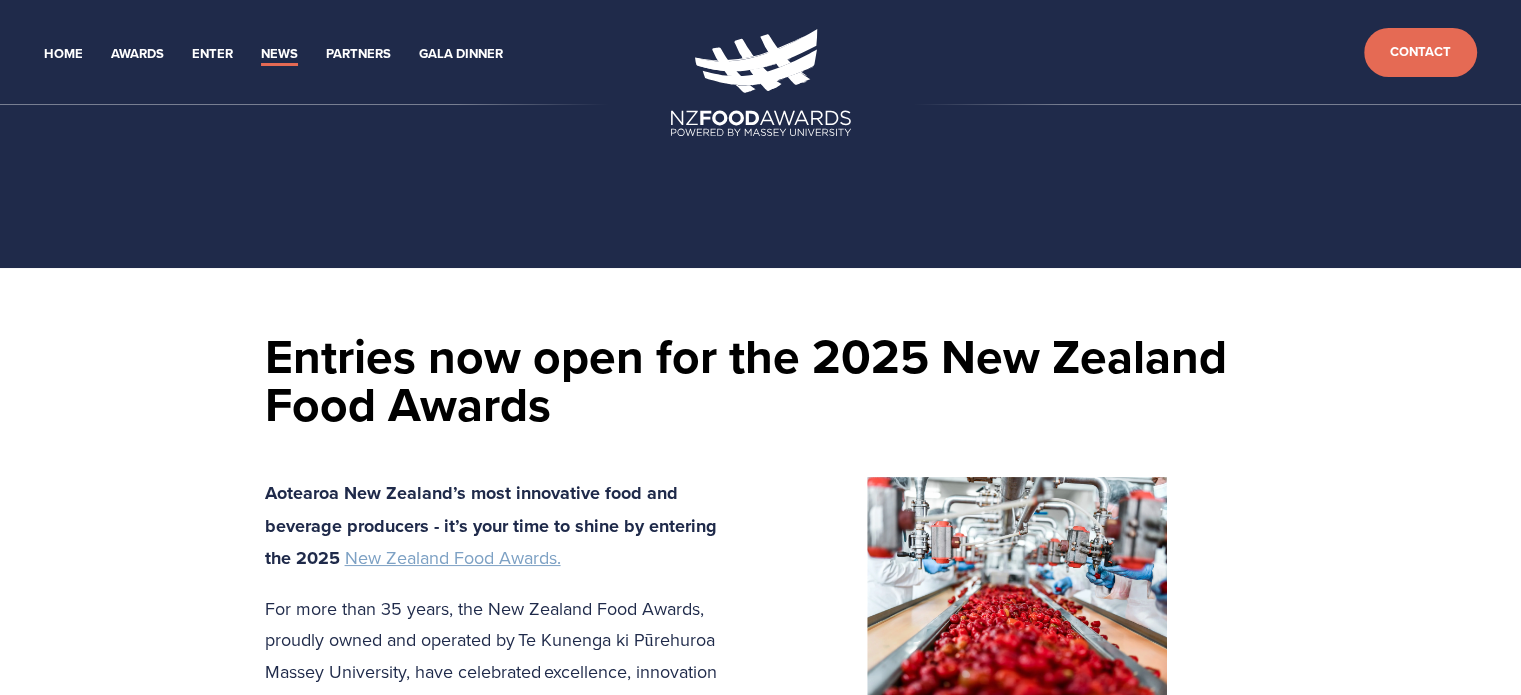 click on "News" at bounding box center [279, 54] 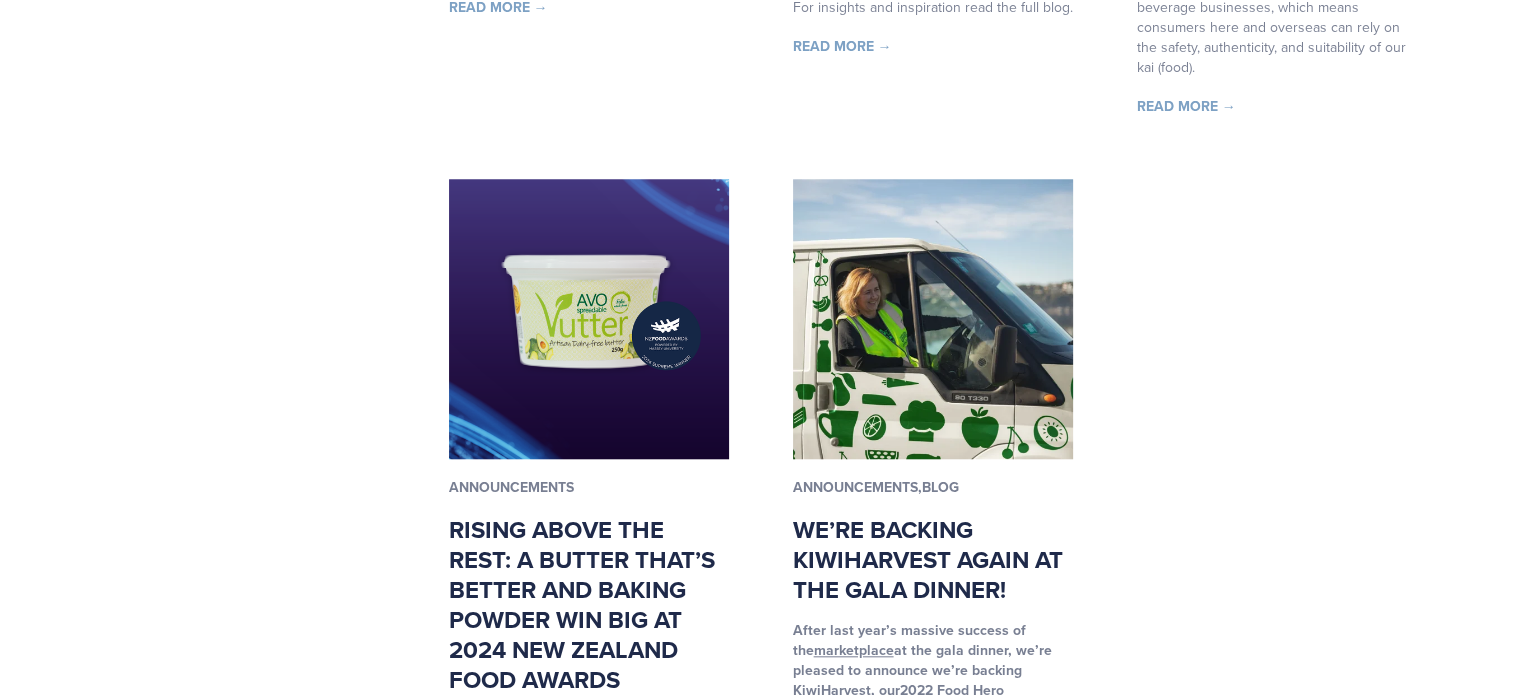 scroll, scrollTop: 2000, scrollLeft: 0, axis: vertical 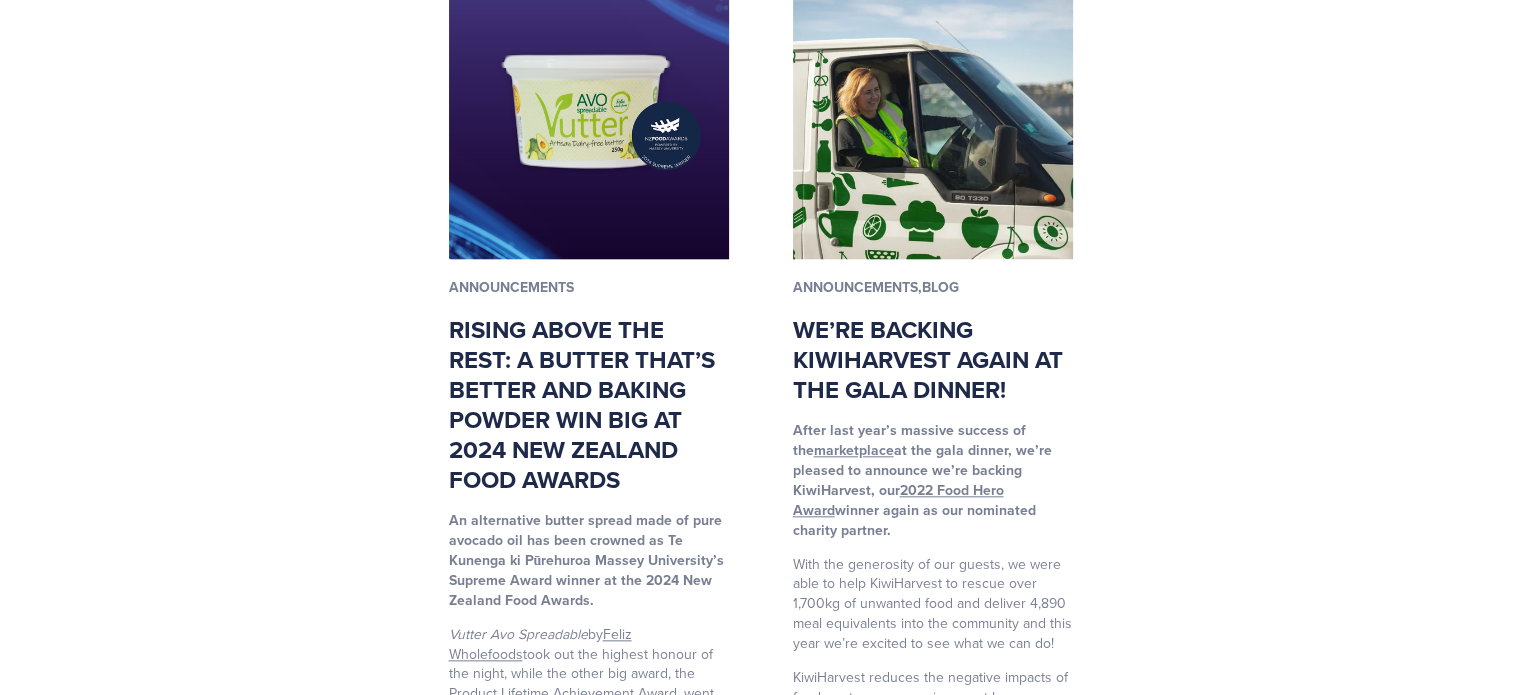 click on "Rising above the rest: A butter that’s better and baking powder win big at 2024 New Zealand Food Awards" at bounding box center [582, 404] 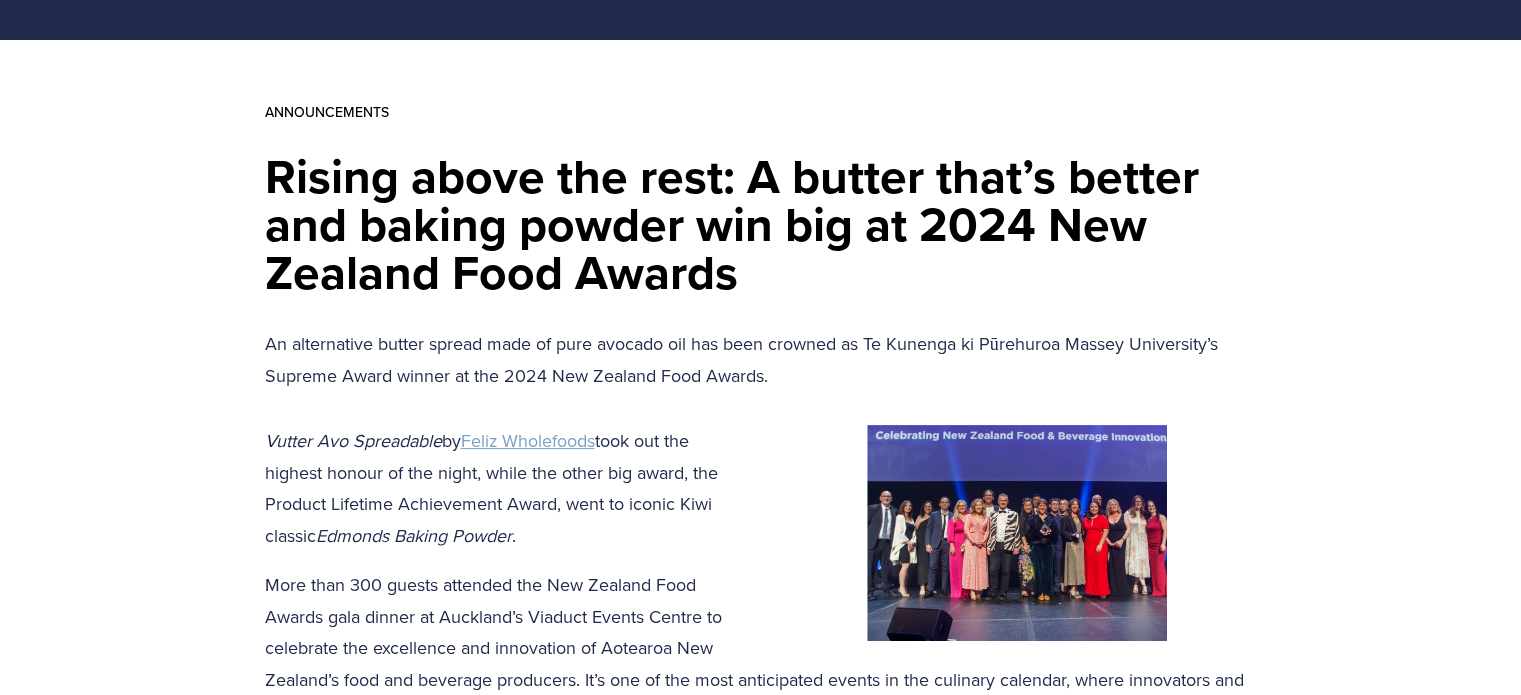 scroll, scrollTop: 0, scrollLeft: 0, axis: both 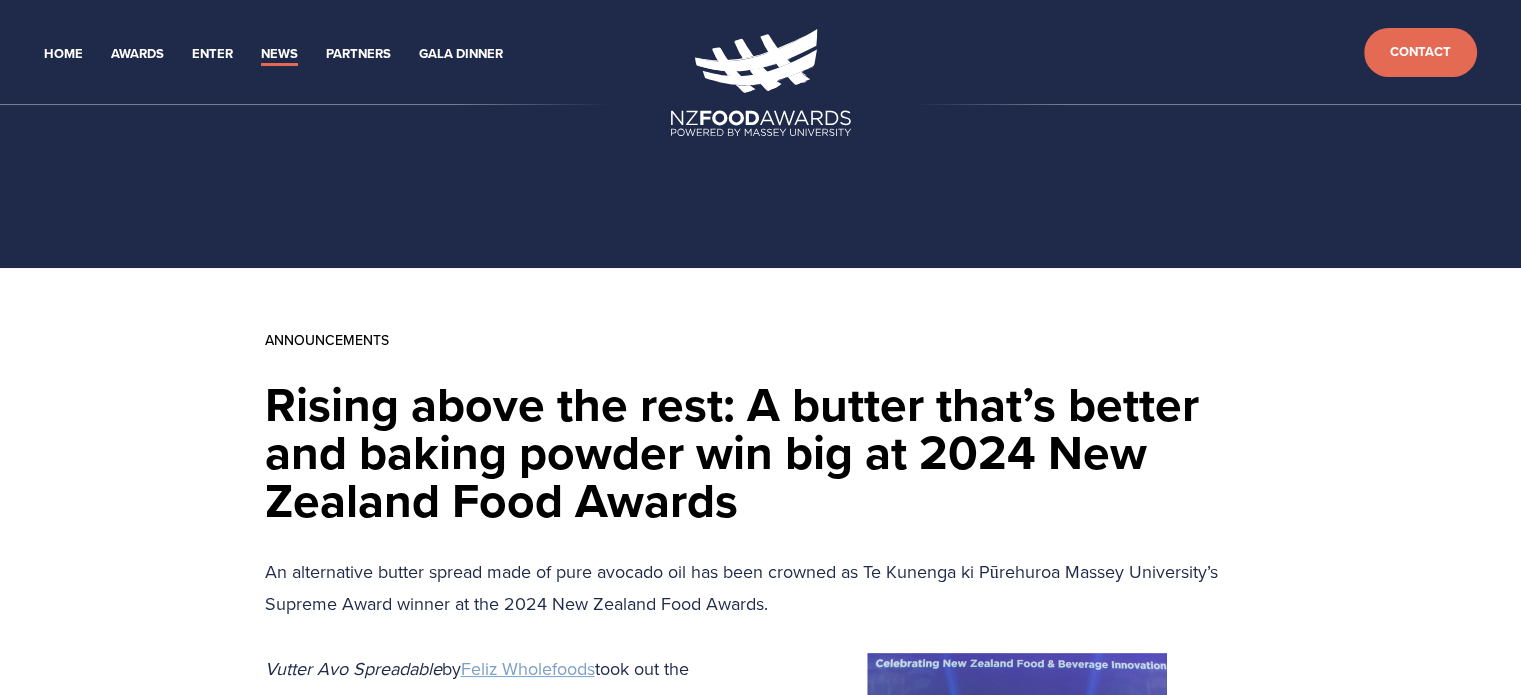 click on "News" at bounding box center [279, 54] 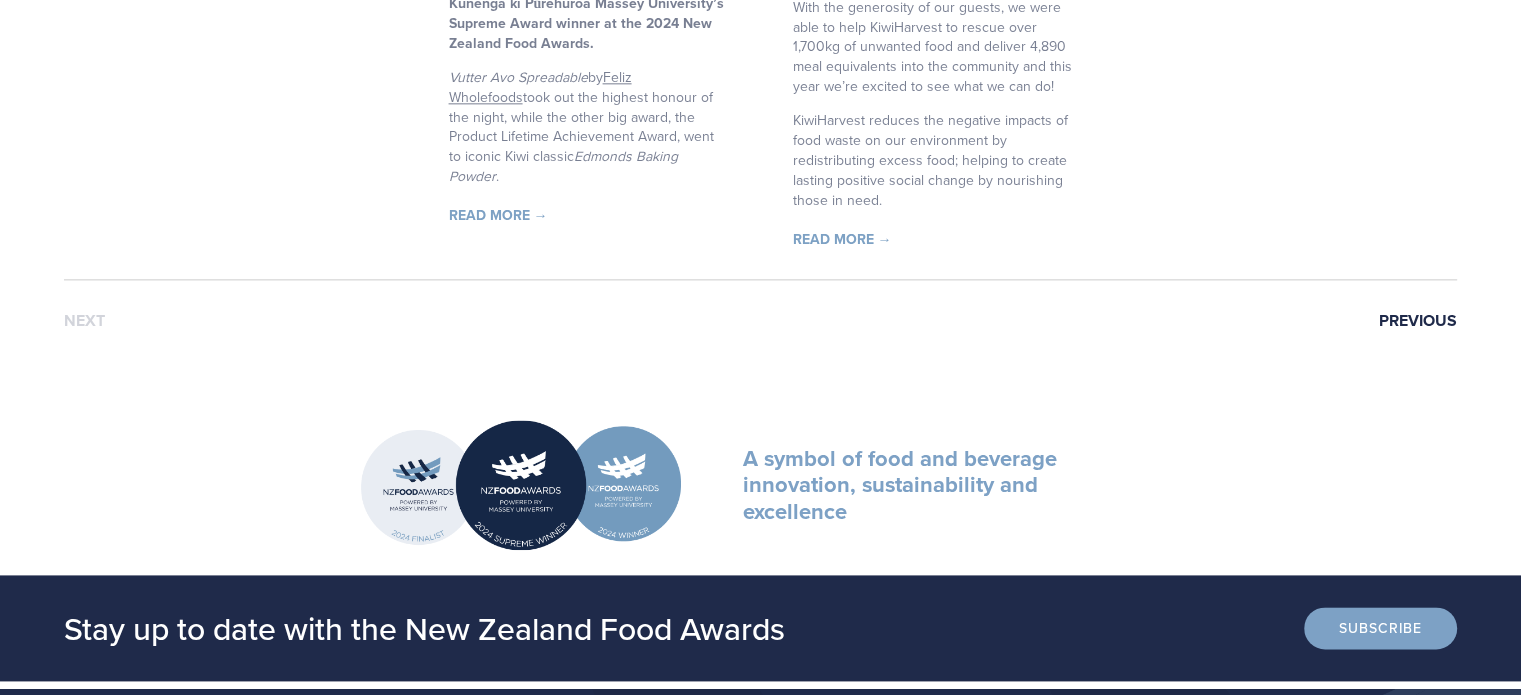 scroll, scrollTop: 2600, scrollLeft: 0, axis: vertical 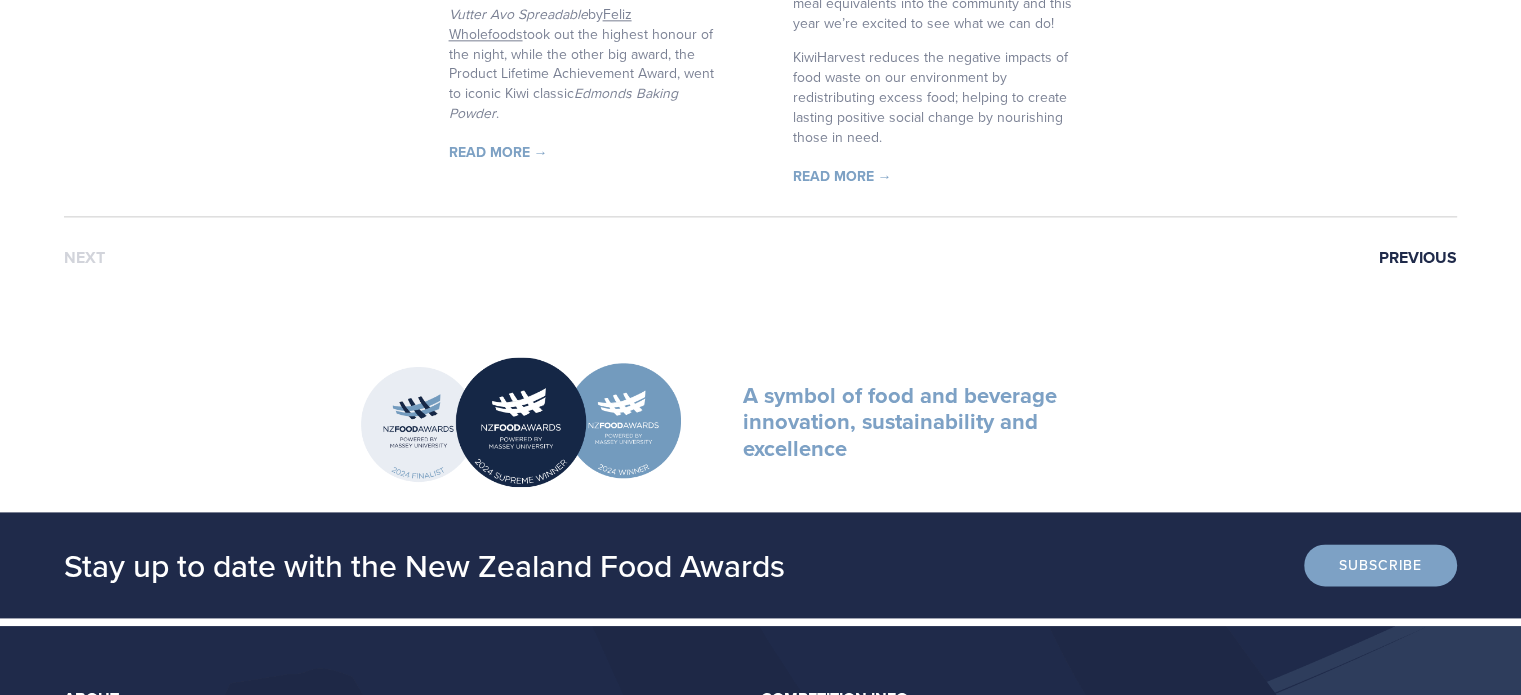 click on "Previous" at bounding box center (1418, 258) 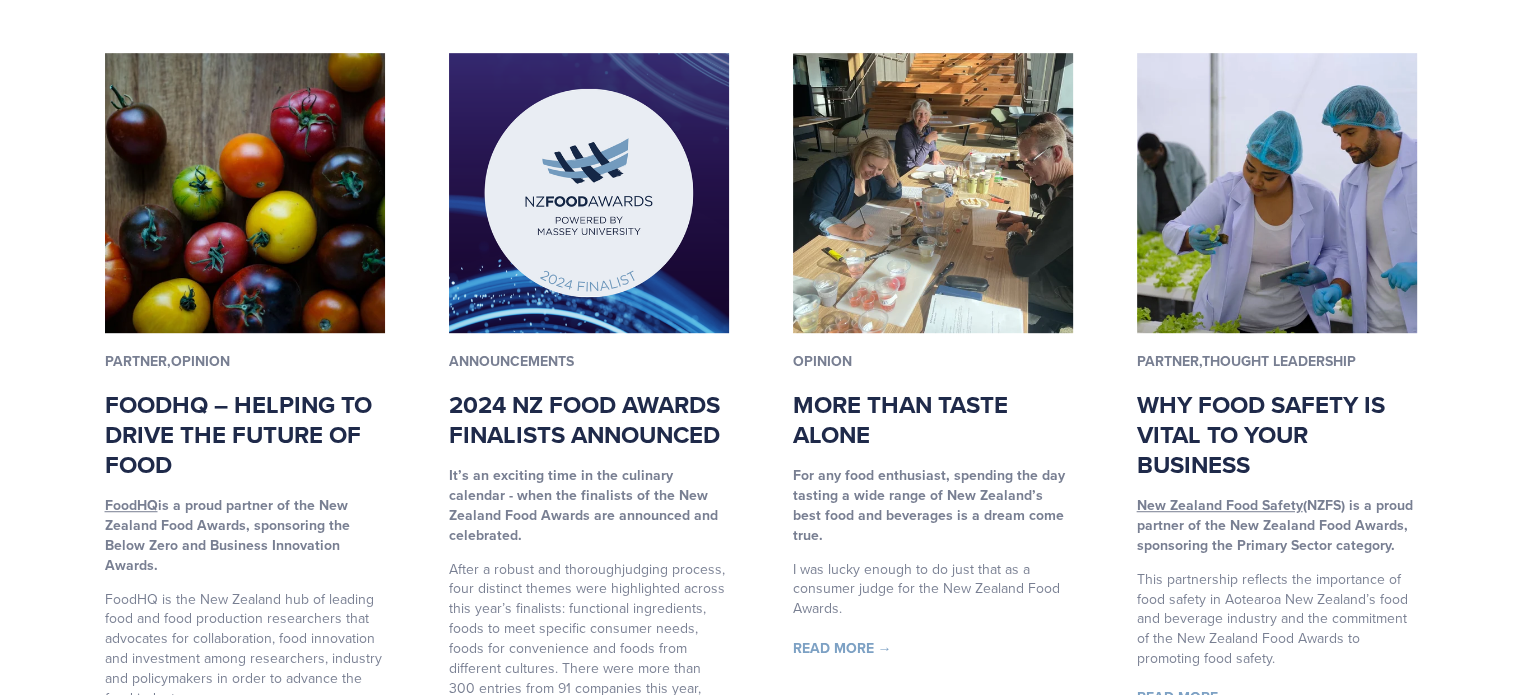 scroll, scrollTop: 1200, scrollLeft: 0, axis: vertical 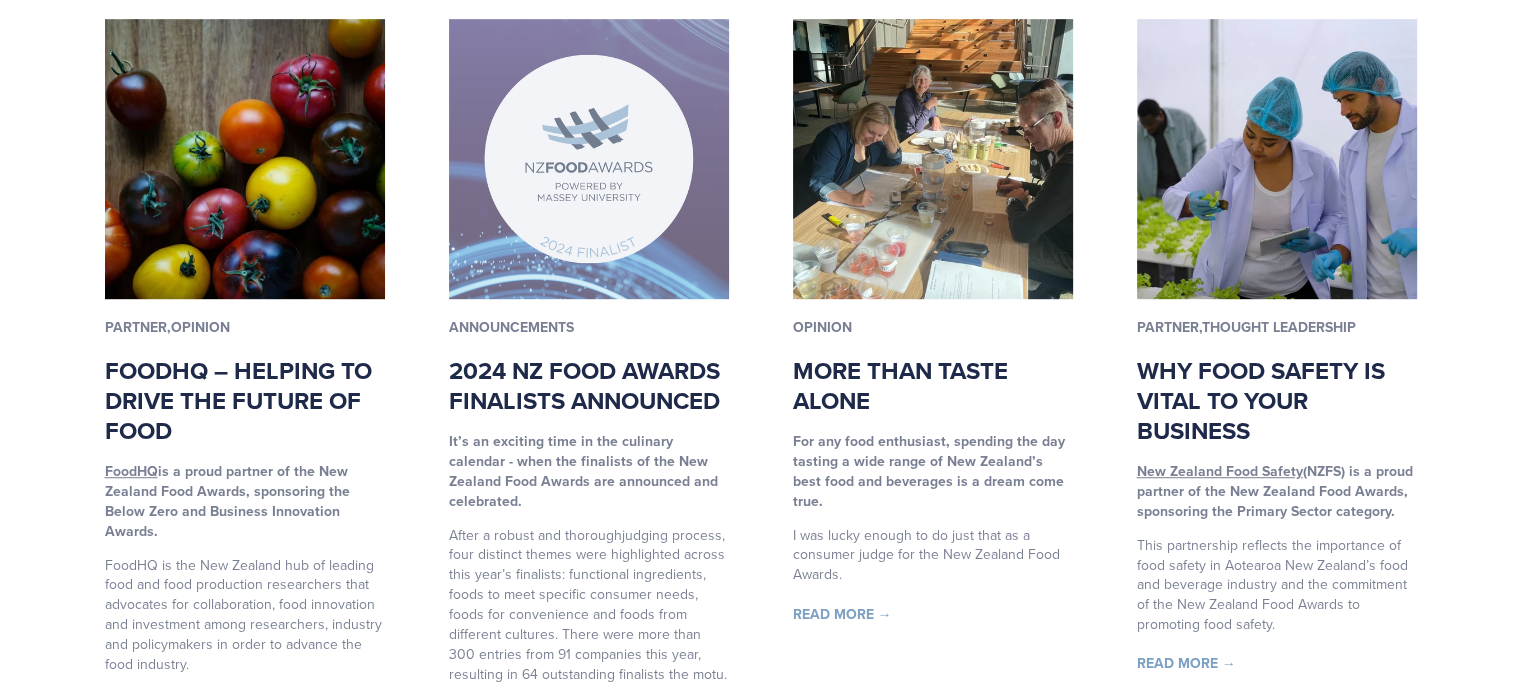 click at bounding box center [589, 159] 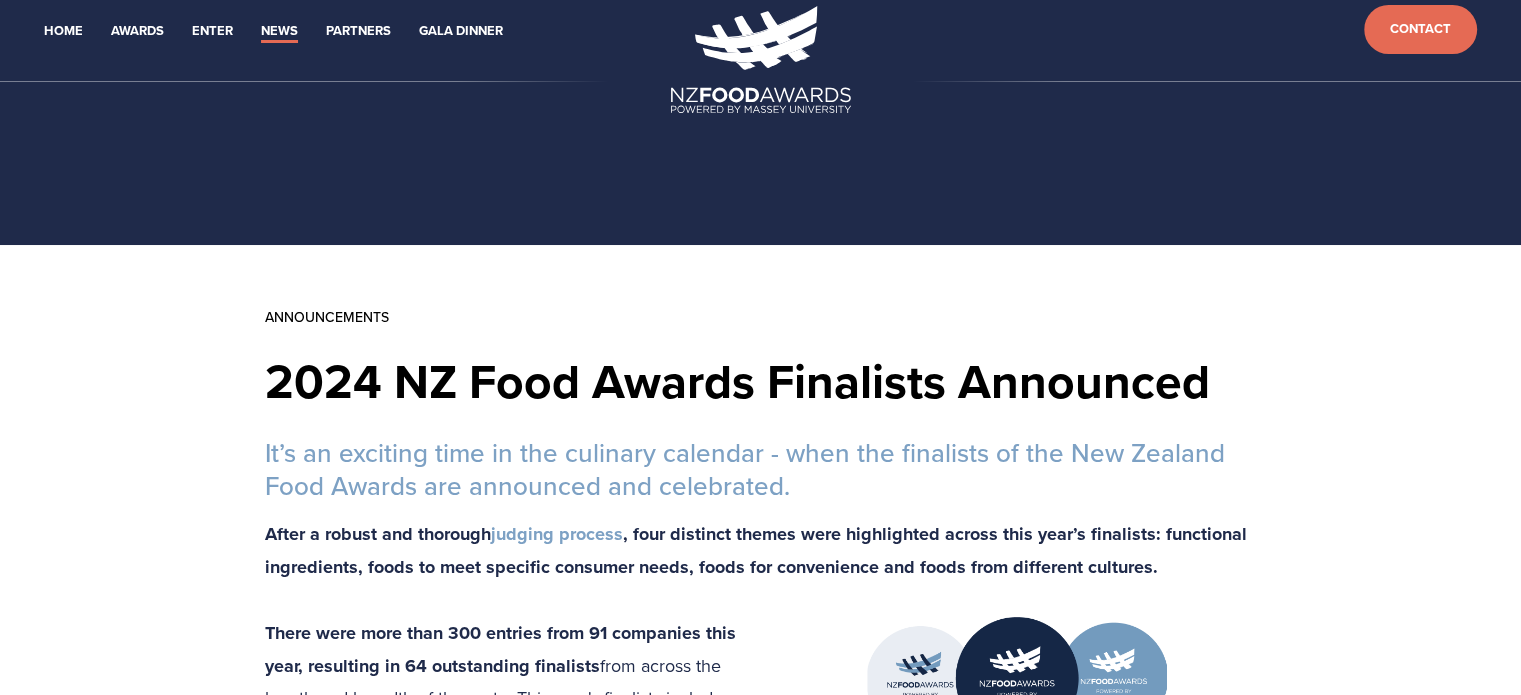 scroll, scrollTop: 0, scrollLeft: 0, axis: both 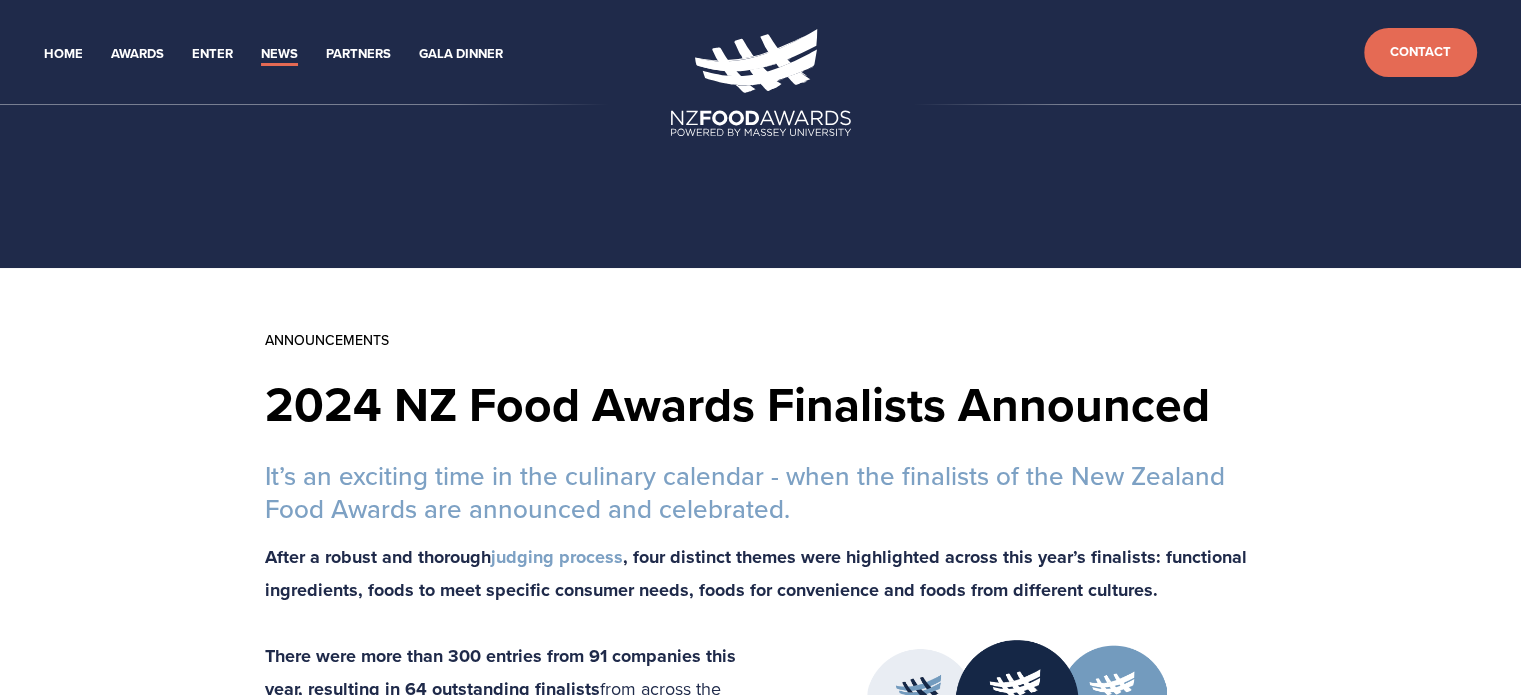 click on "News" at bounding box center [279, 54] 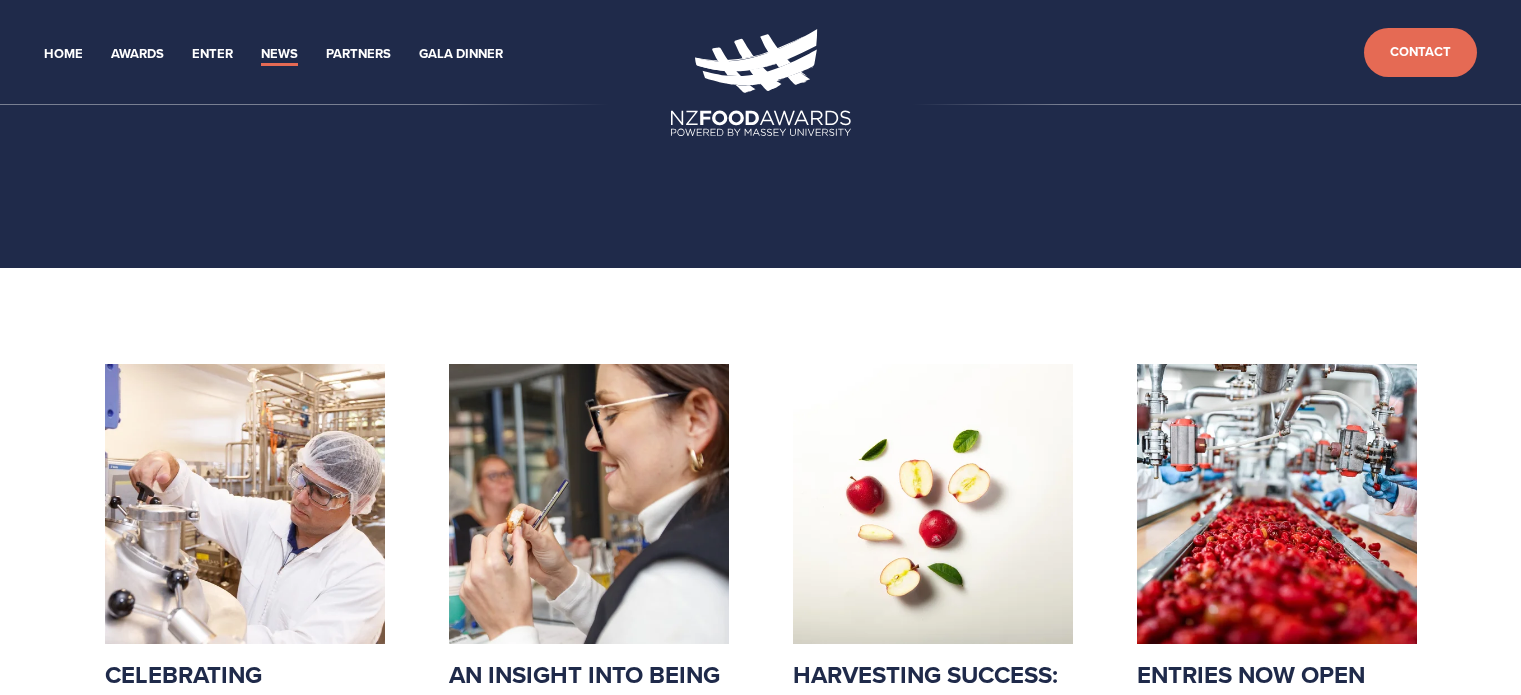 scroll, scrollTop: 0, scrollLeft: 0, axis: both 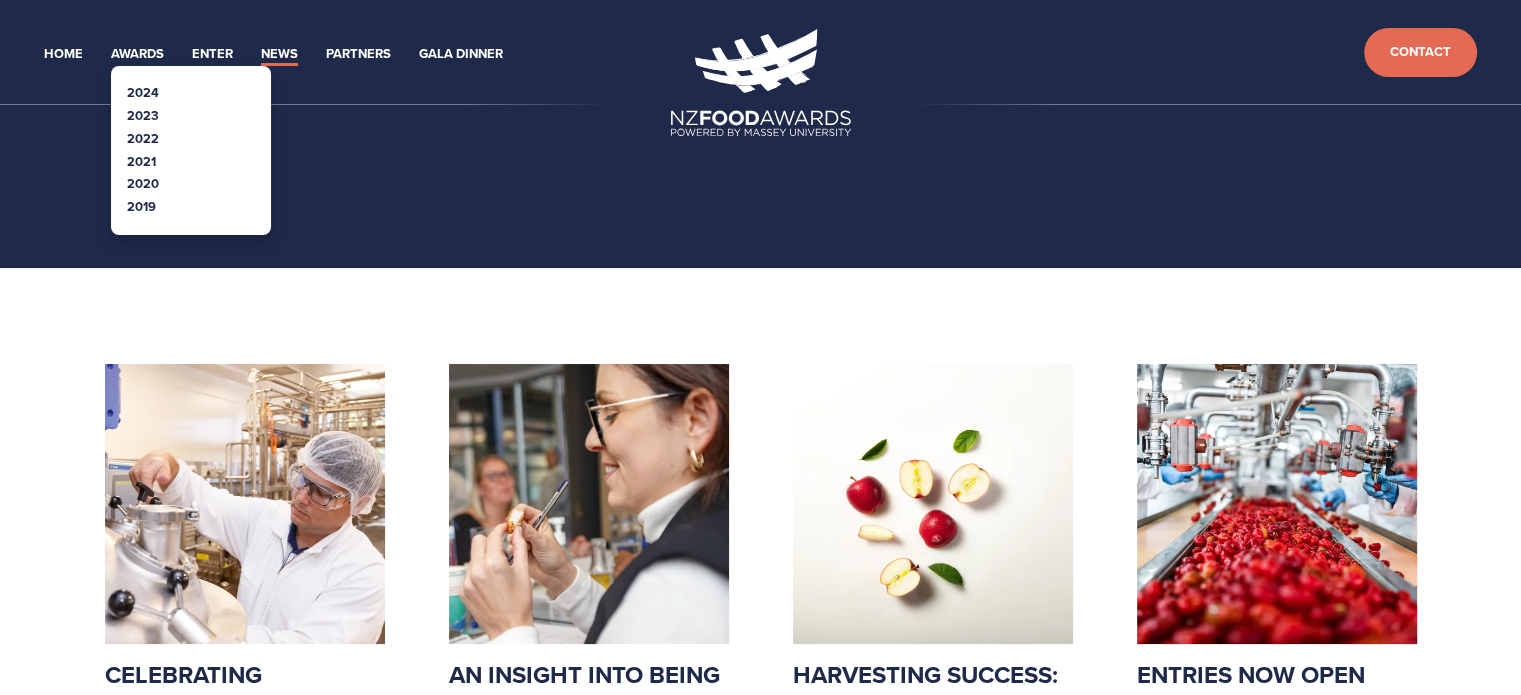 click on "2024" at bounding box center (143, 92) 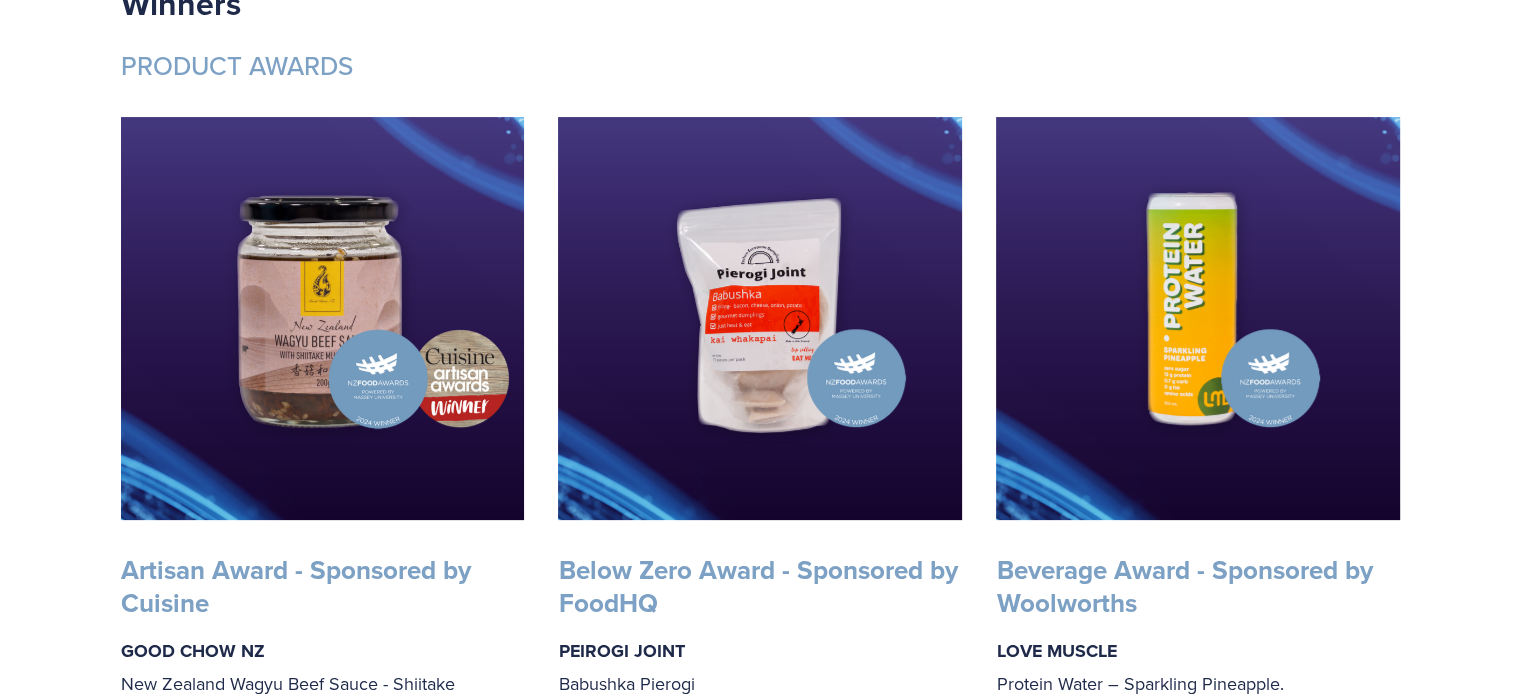 scroll, scrollTop: 400, scrollLeft: 0, axis: vertical 